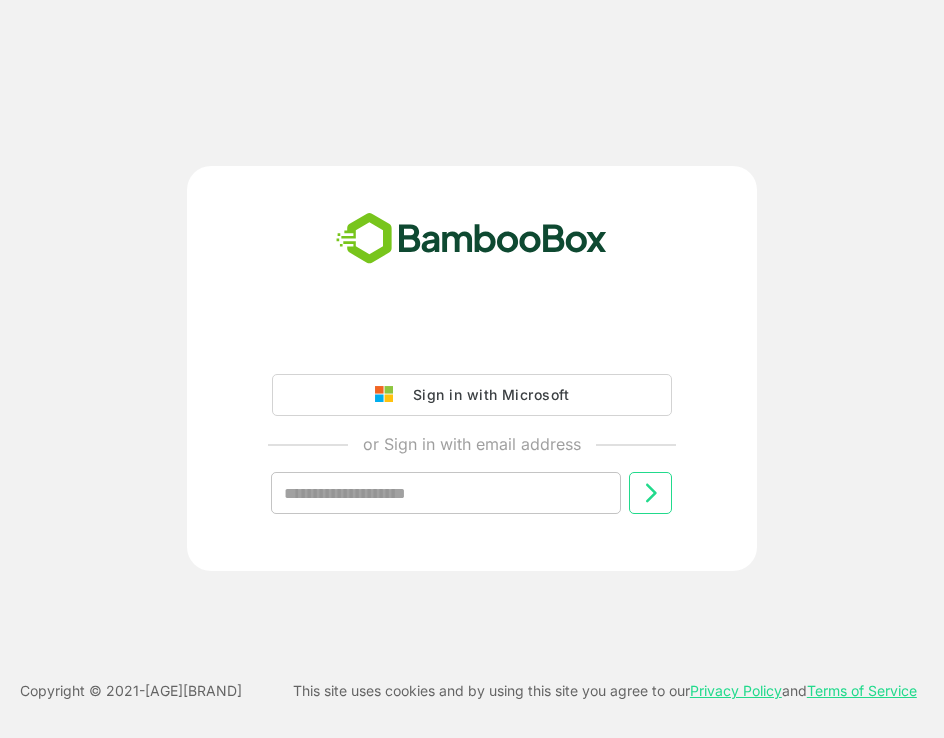 scroll, scrollTop: 0, scrollLeft: 0, axis: both 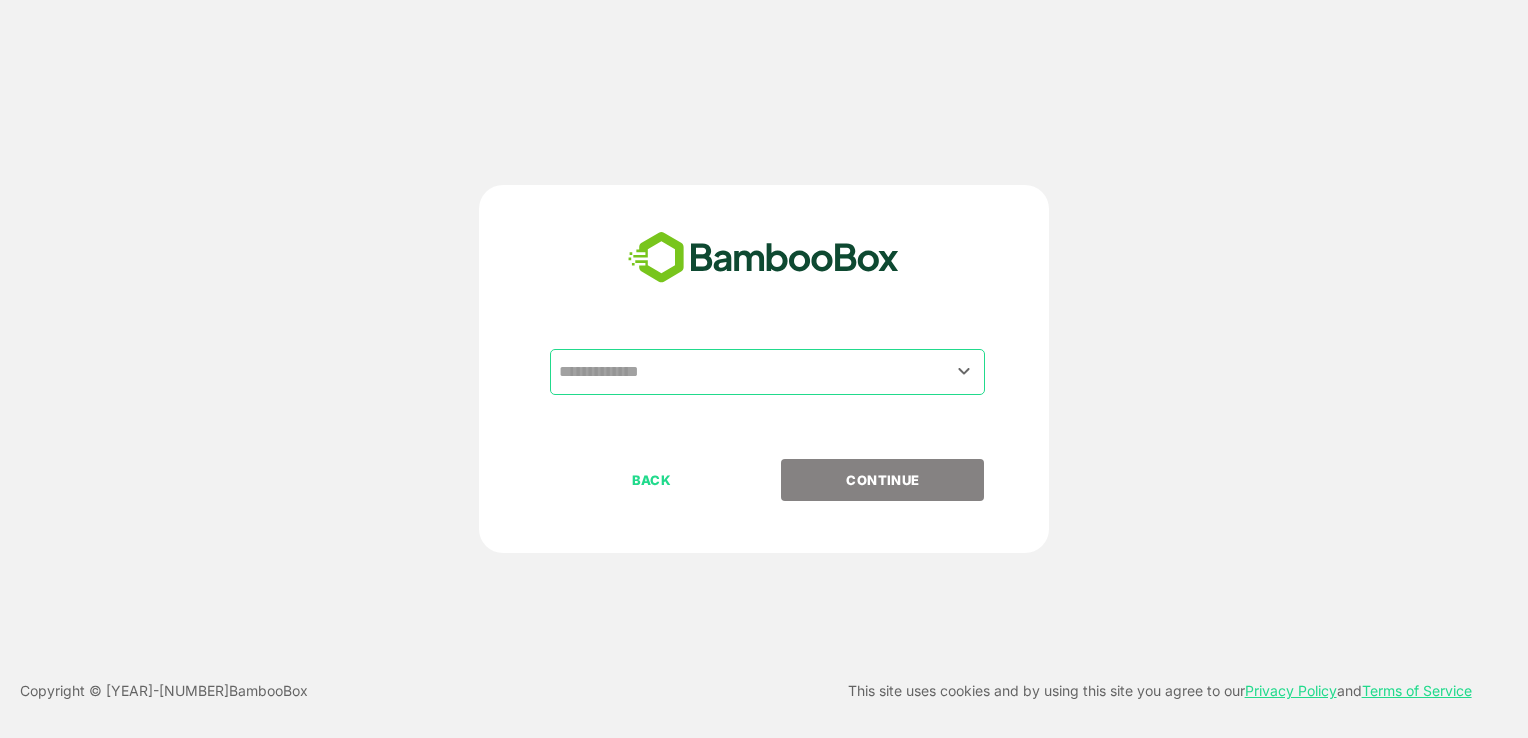click at bounding box center [767, 372] 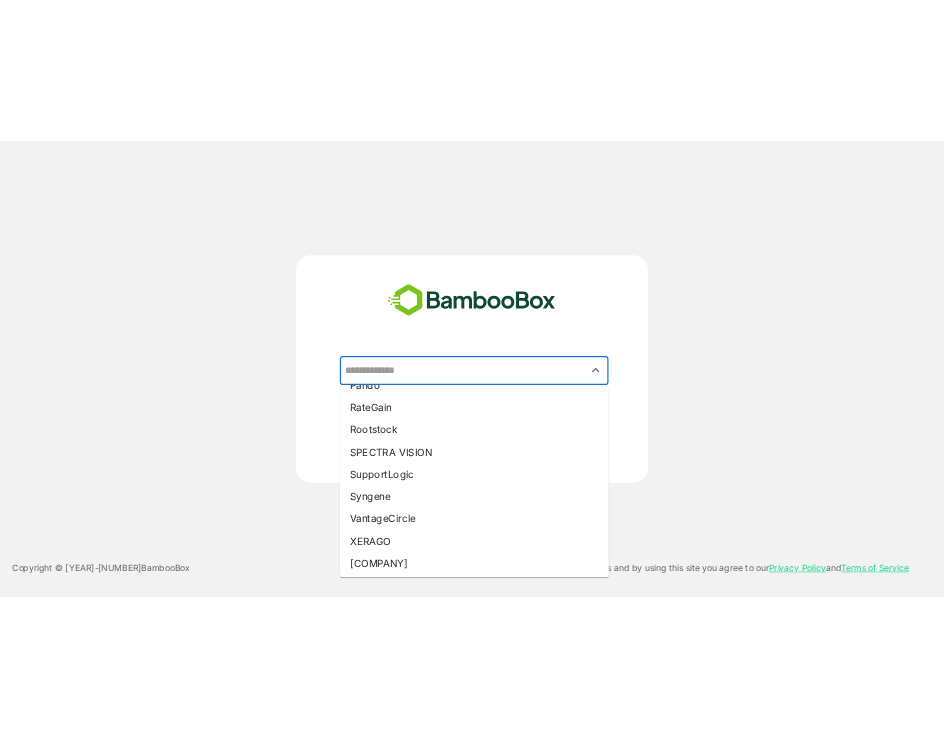 scroll, scrollTop: 424, scrollLeft: 0, axis: vertical 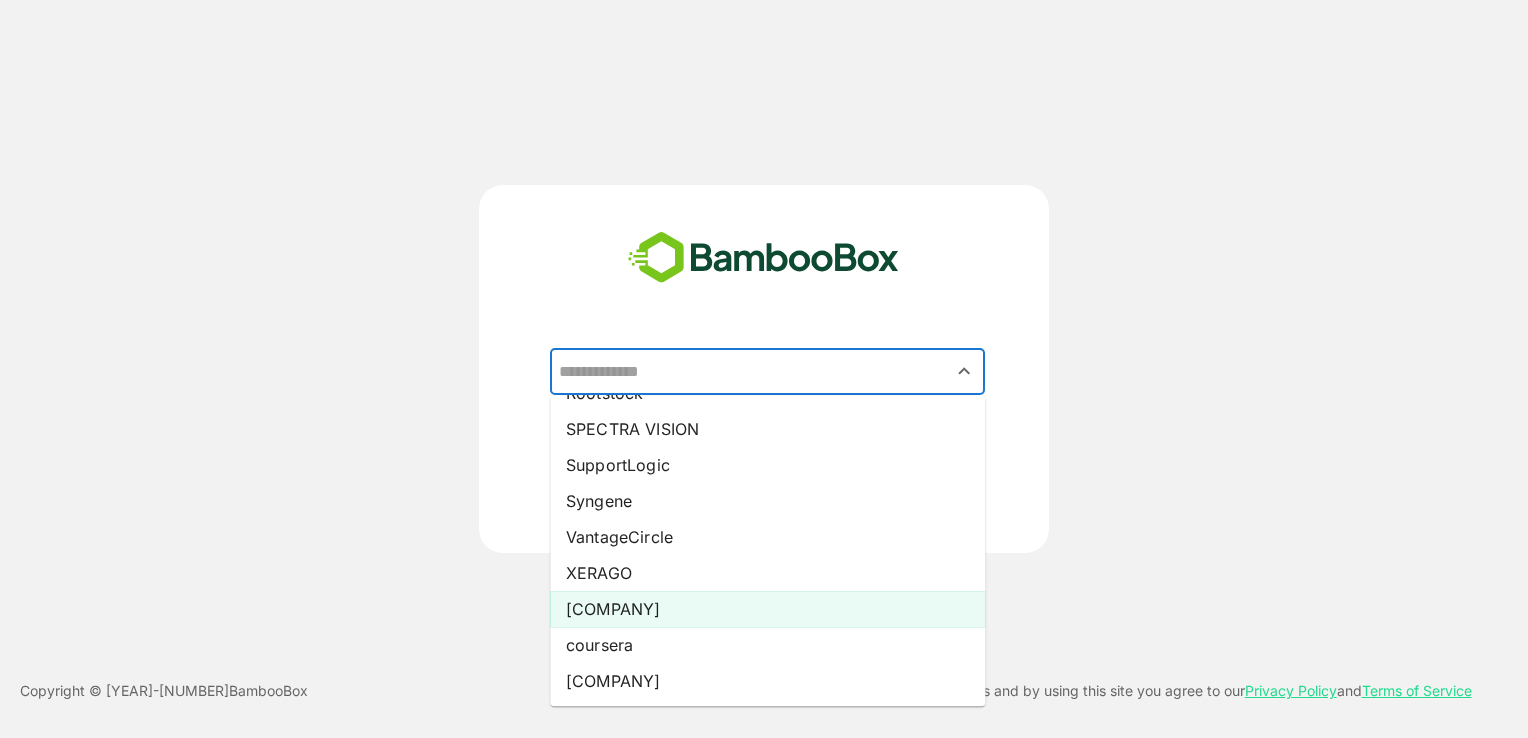 click on "Zvventures" at bounding box center (767, 609) 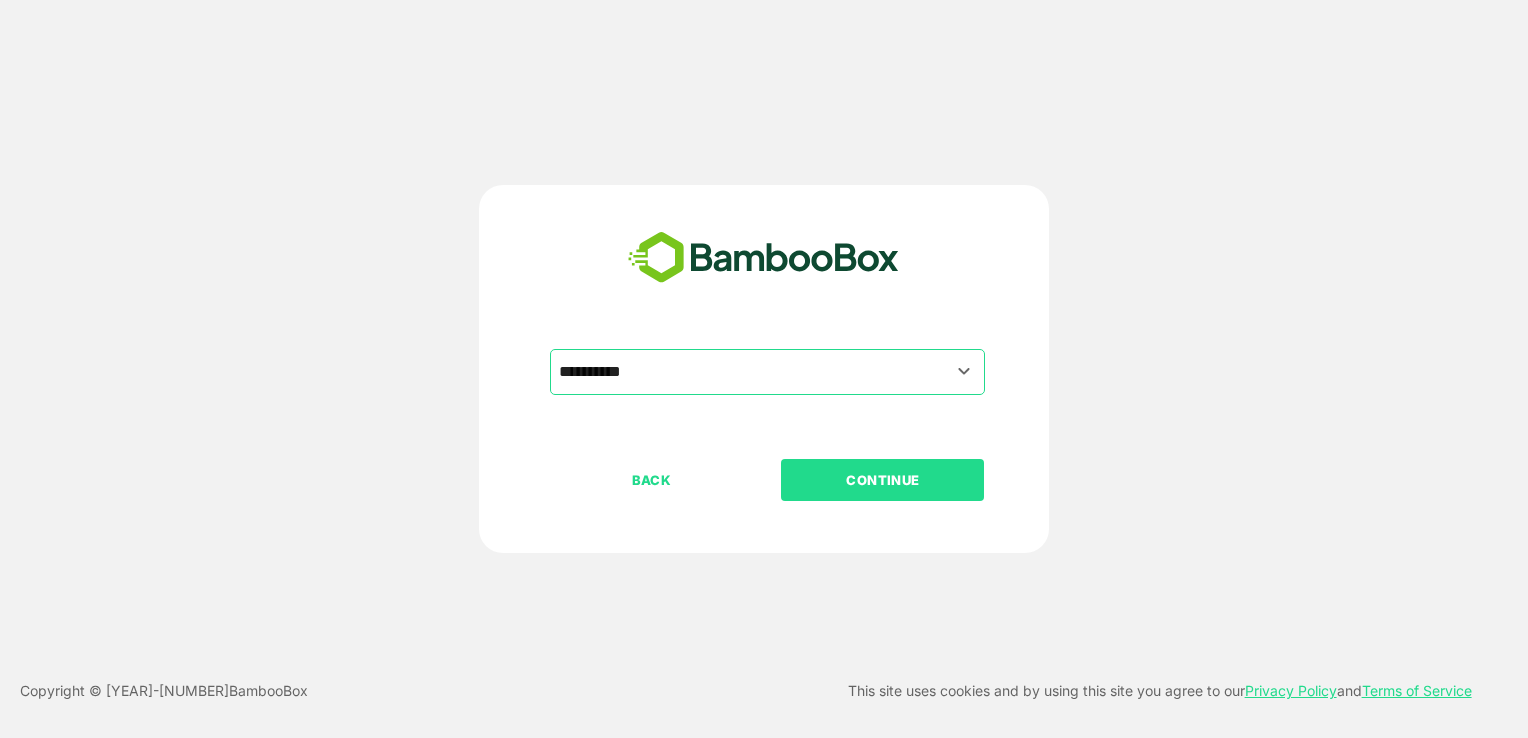 click on "CONTINUE" at bounding box center [883, 480] 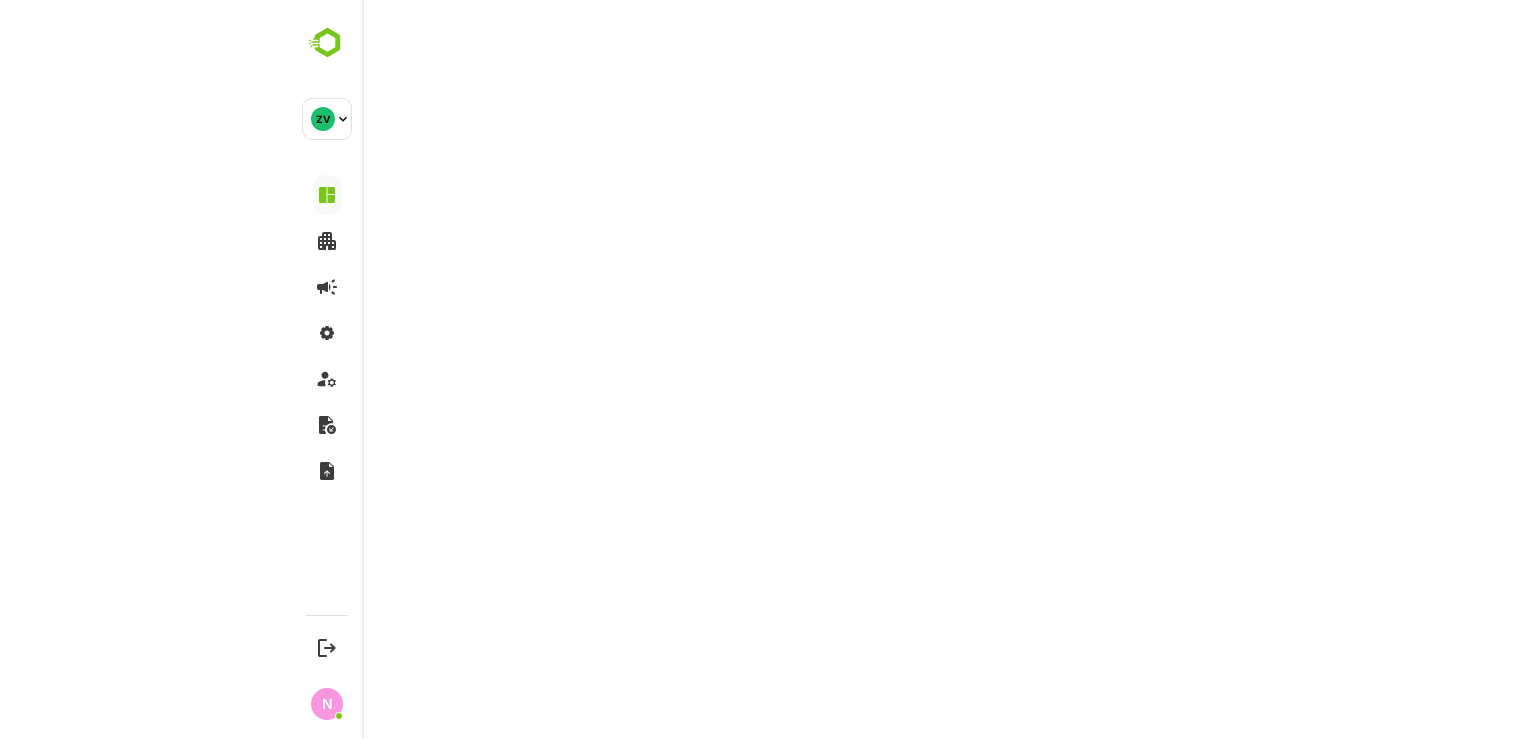 scroll, scrollTop: 0, scrollLeft: 0, axis: both 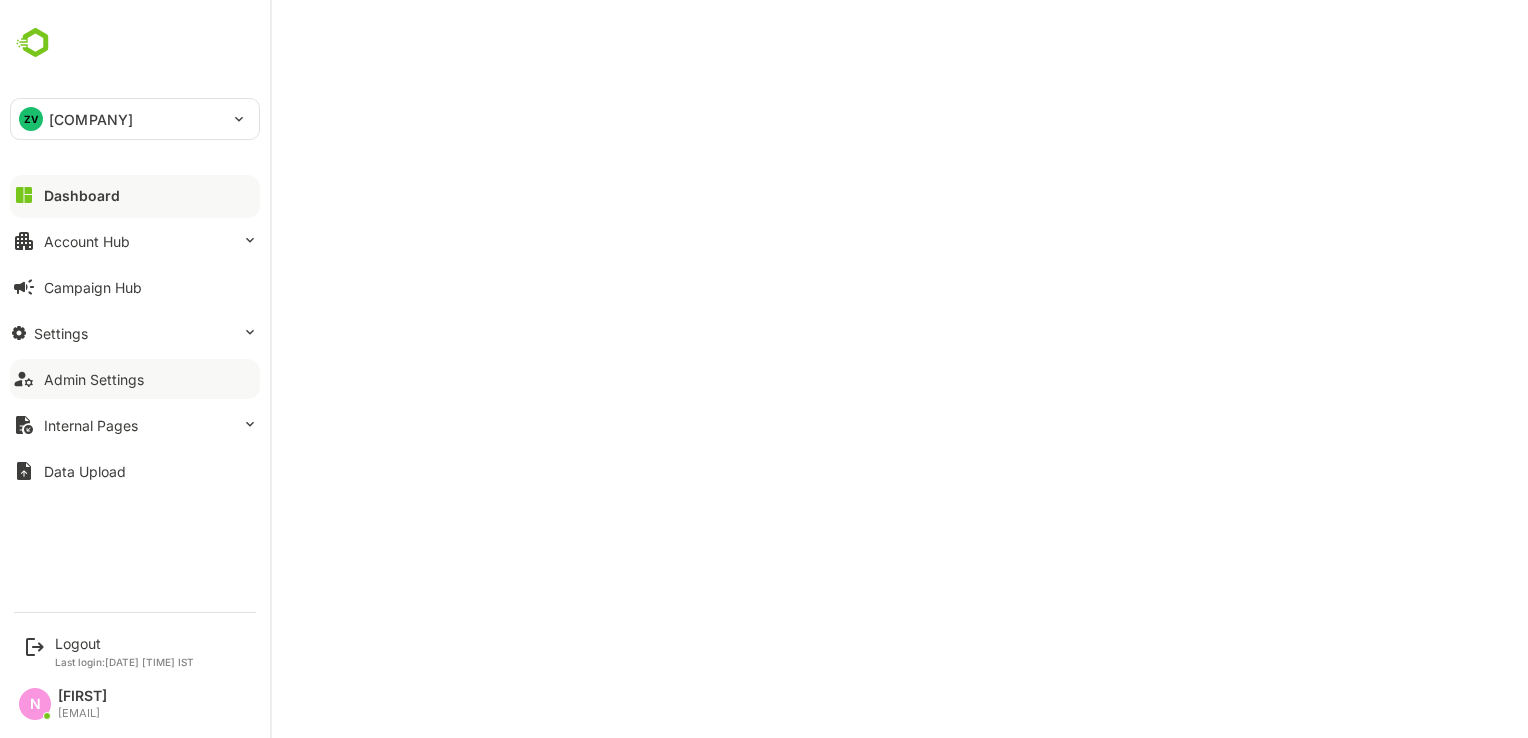 click on "Admin Settings" at bounding box center [82, 195] 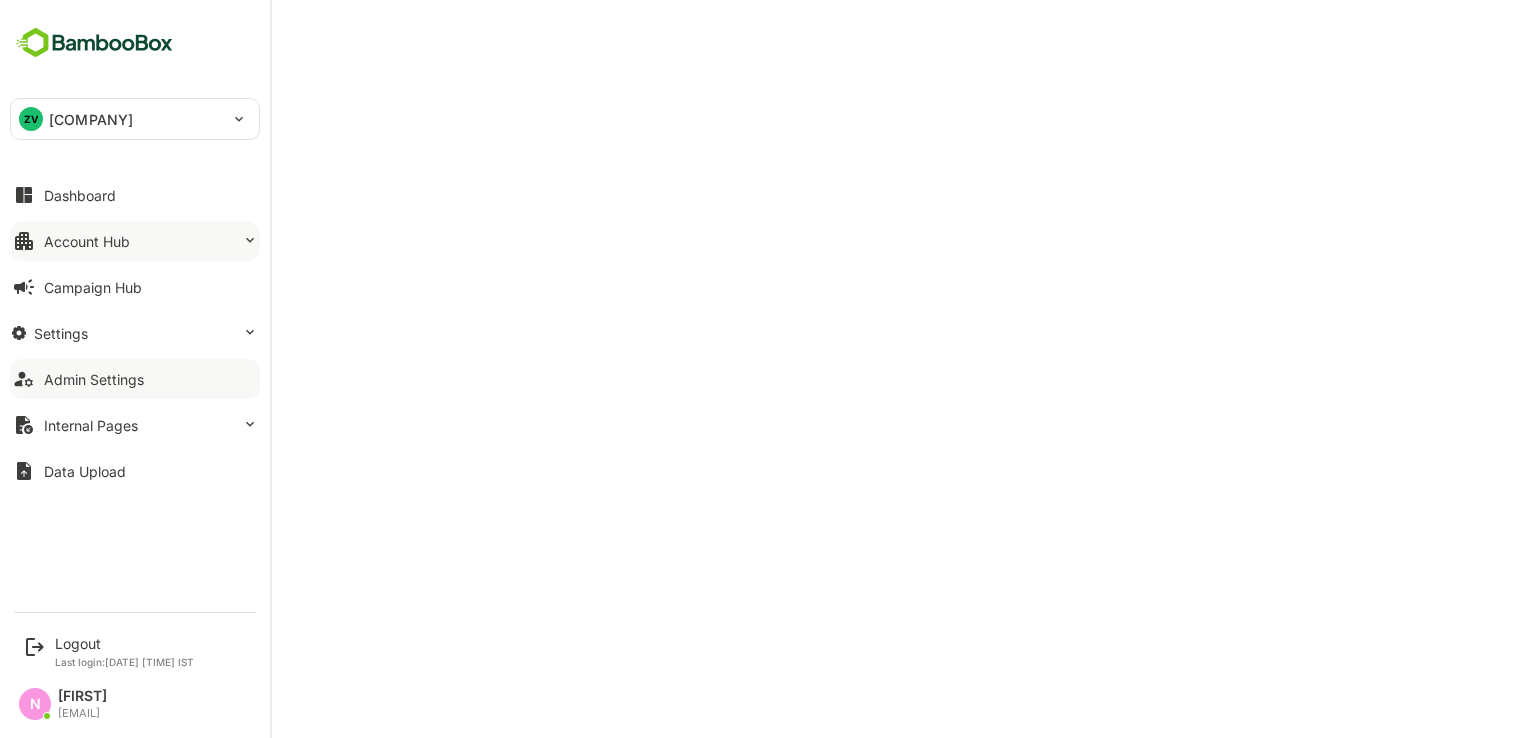 click on "Account Hub" at bounding box center [135, 195] 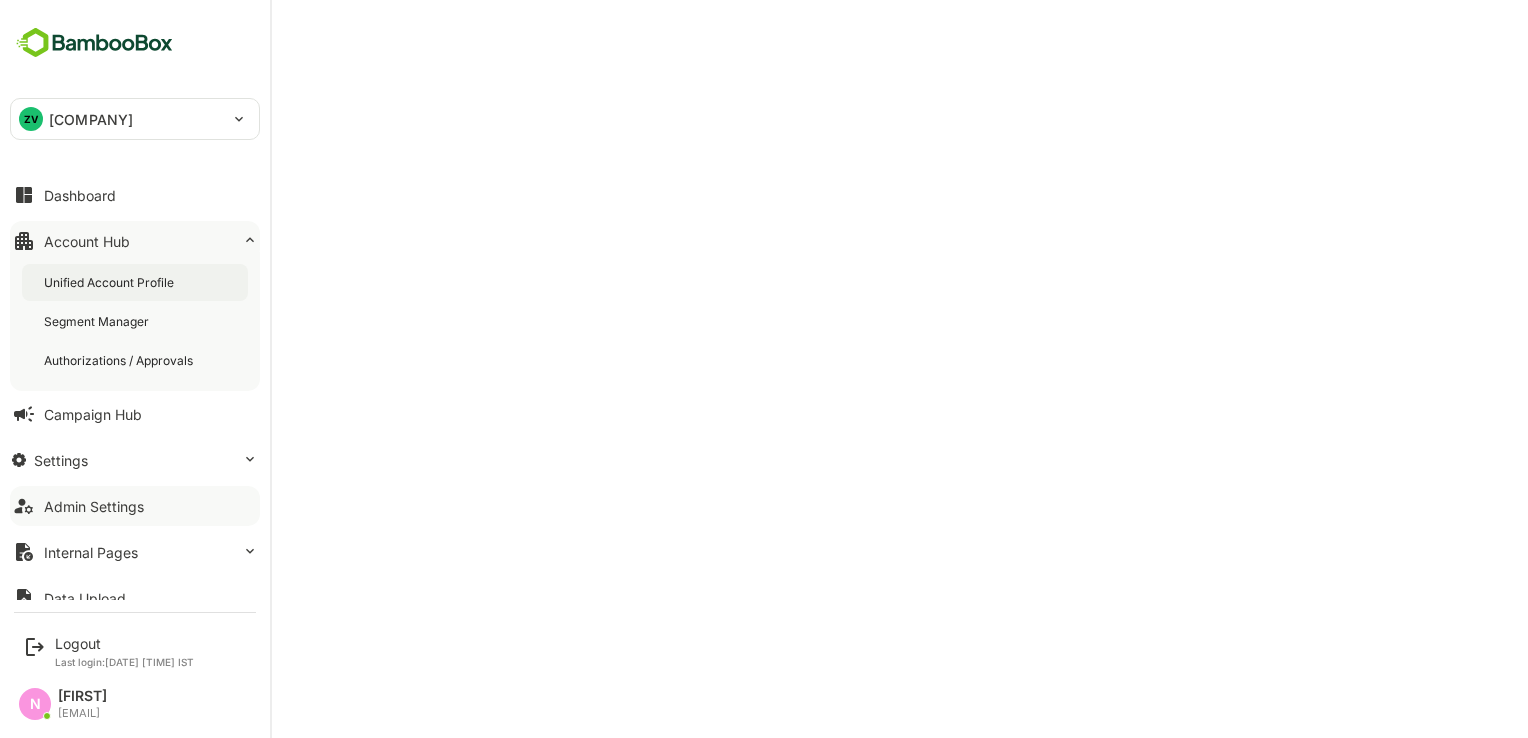 click on "Unified Account Profile" at bounding box center [135, 282] 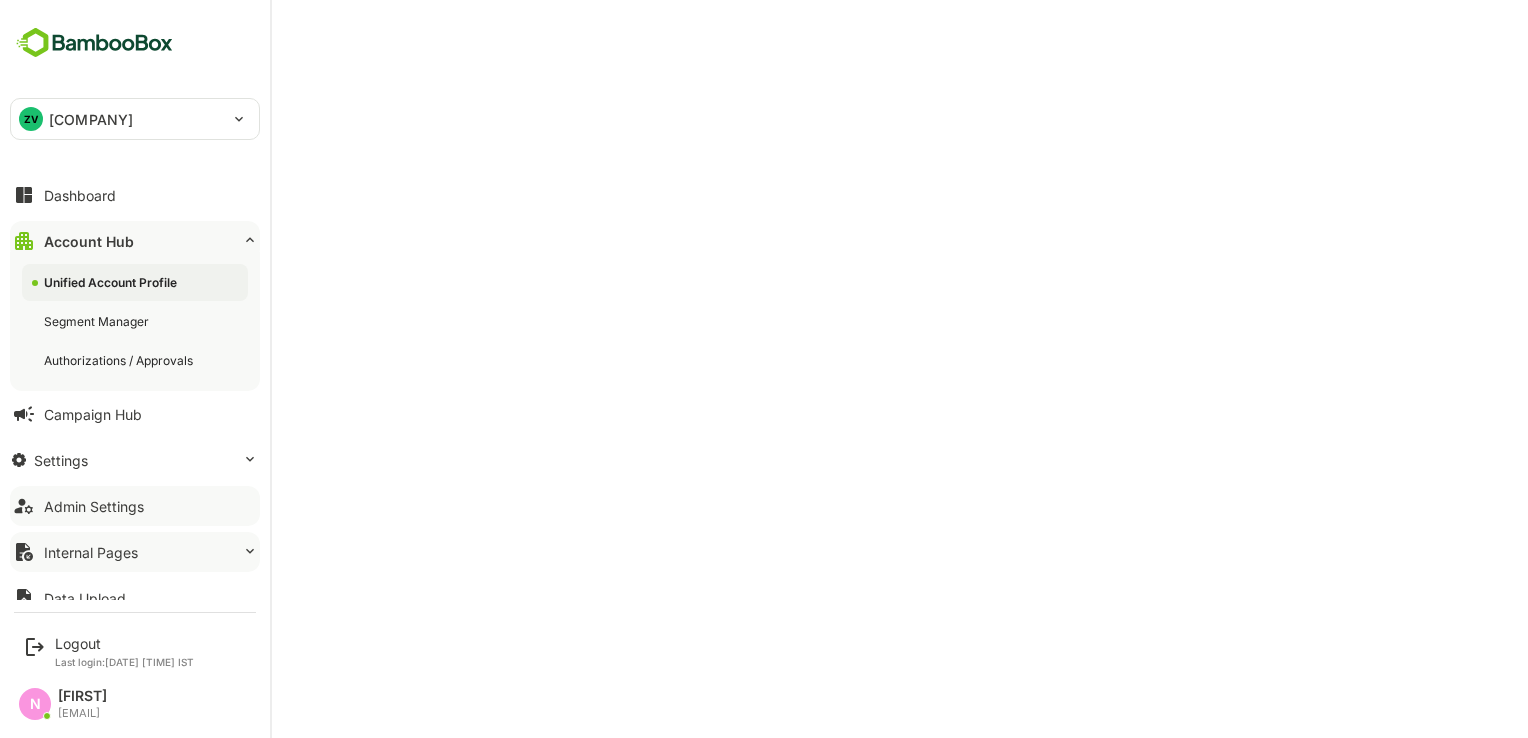 scroll, scrollTop: 20, scrollLeft: 0, axis: vertical 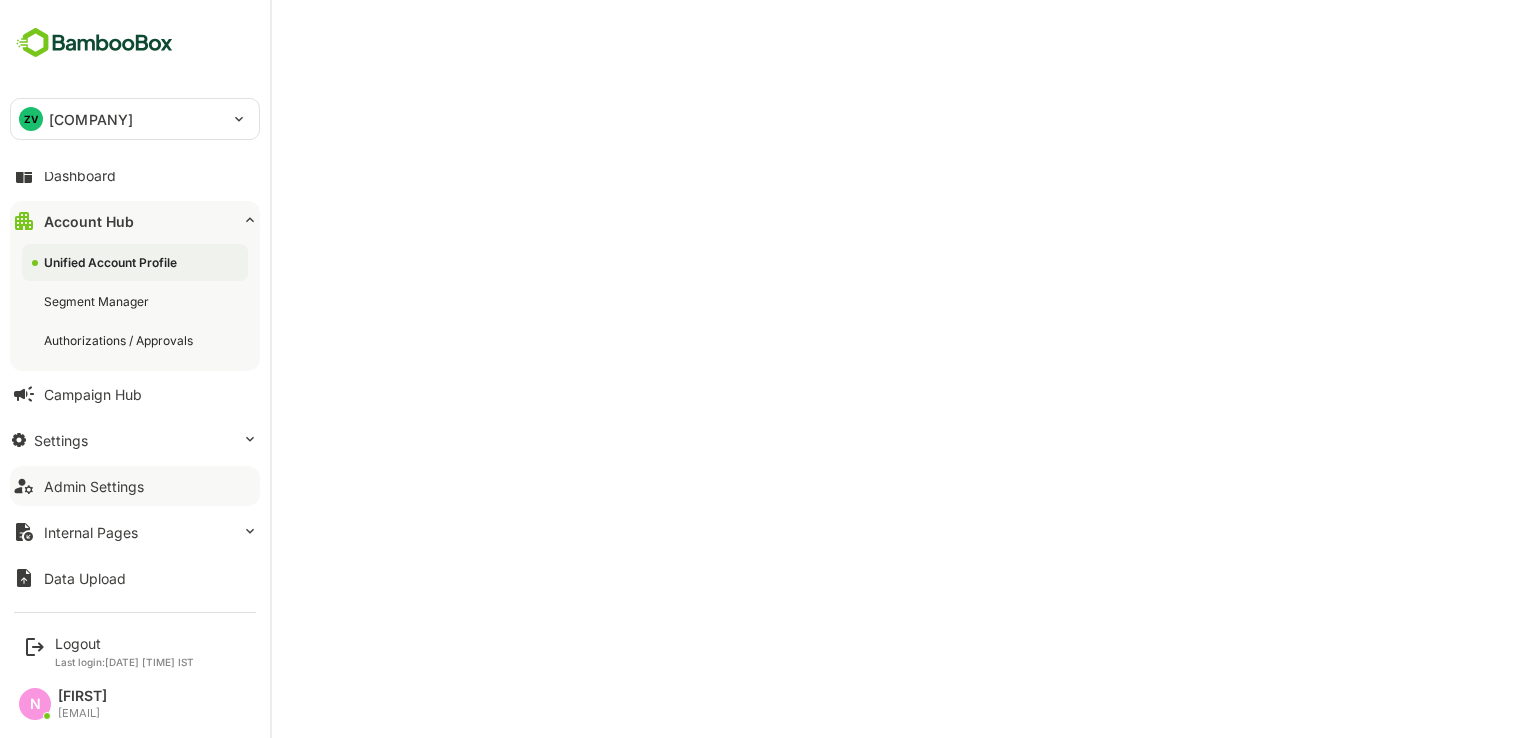 click on "Admin Settings" at bounding box center [135, 175] 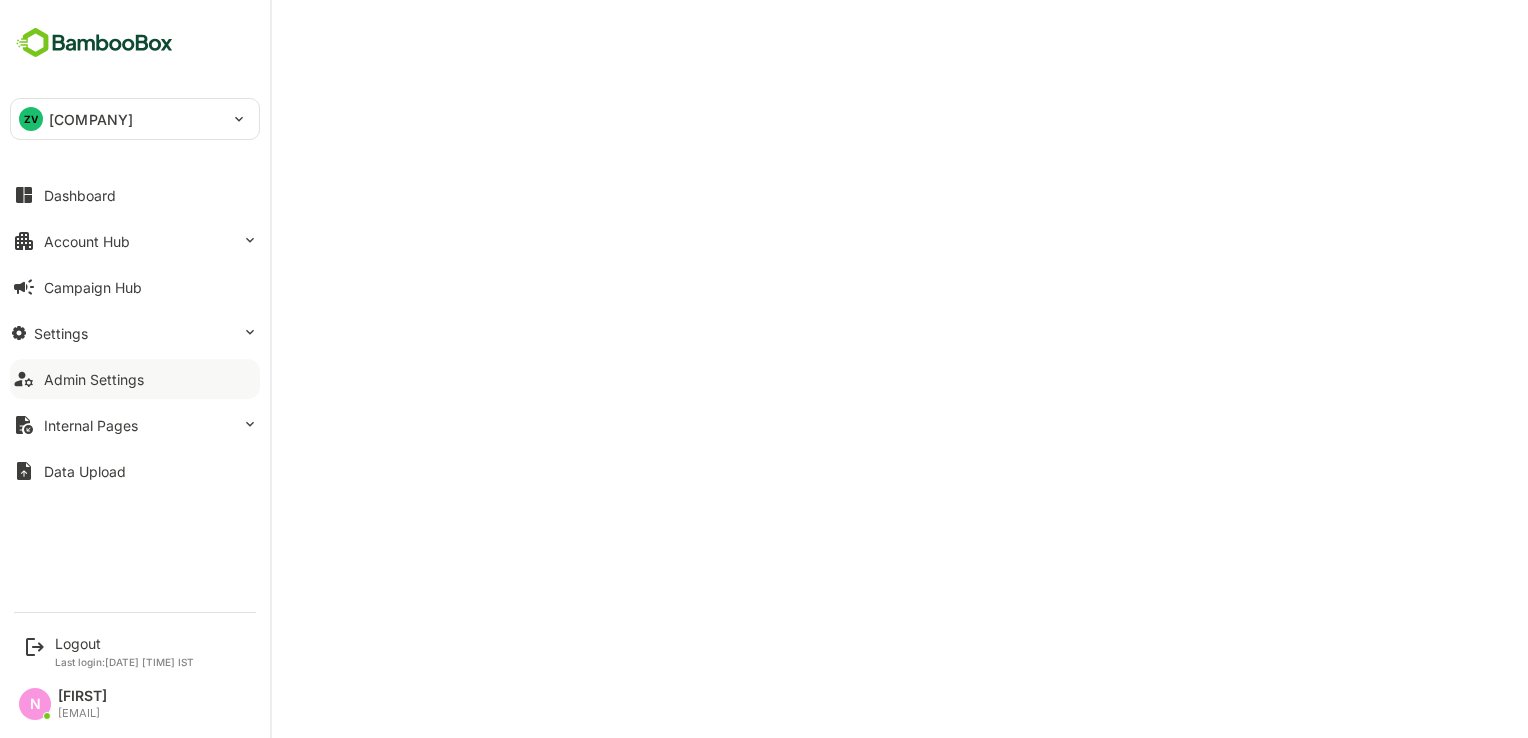 click on "Admin Settings" at bounding box center (135, 195) 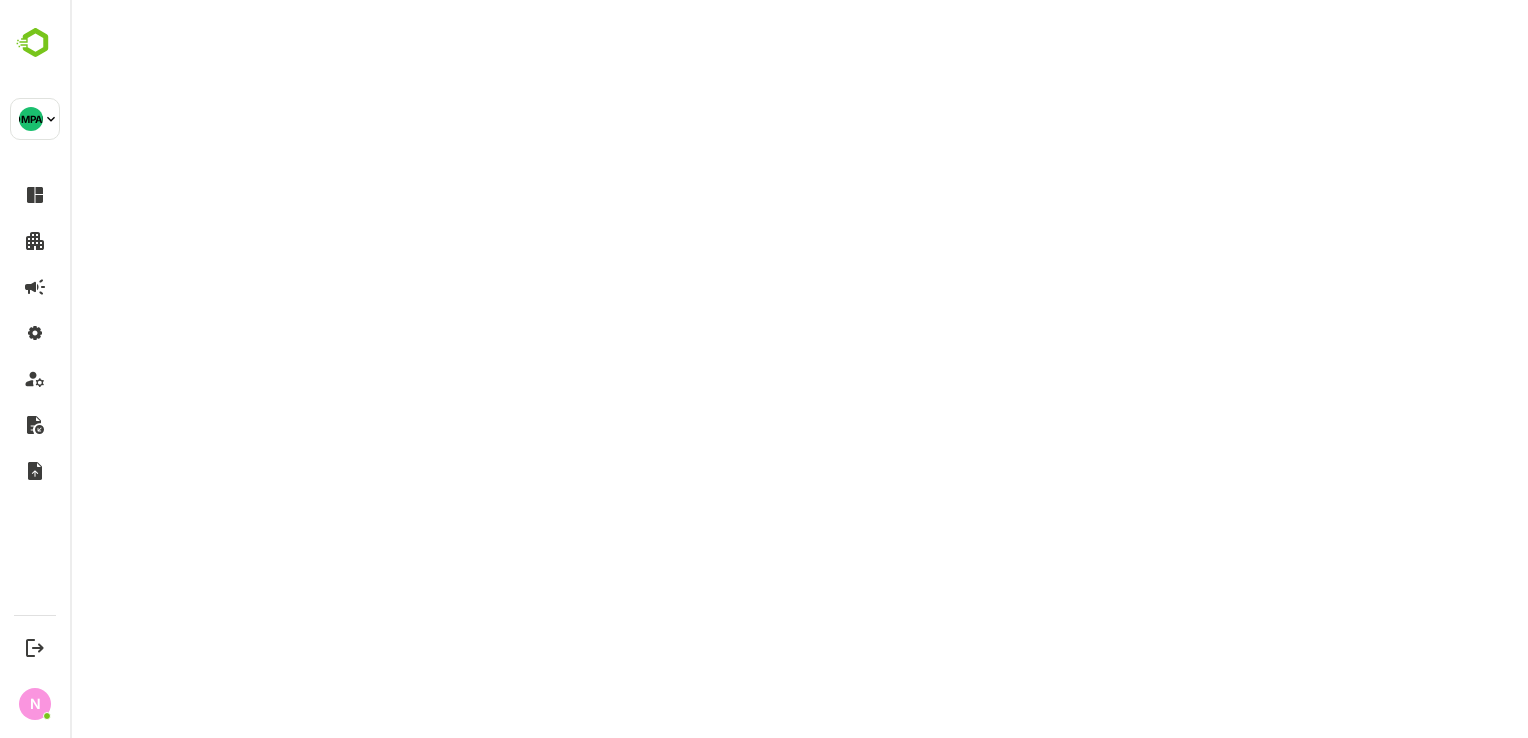 scroll, scrollTop: 0, scrollLeft: 0, axis: both 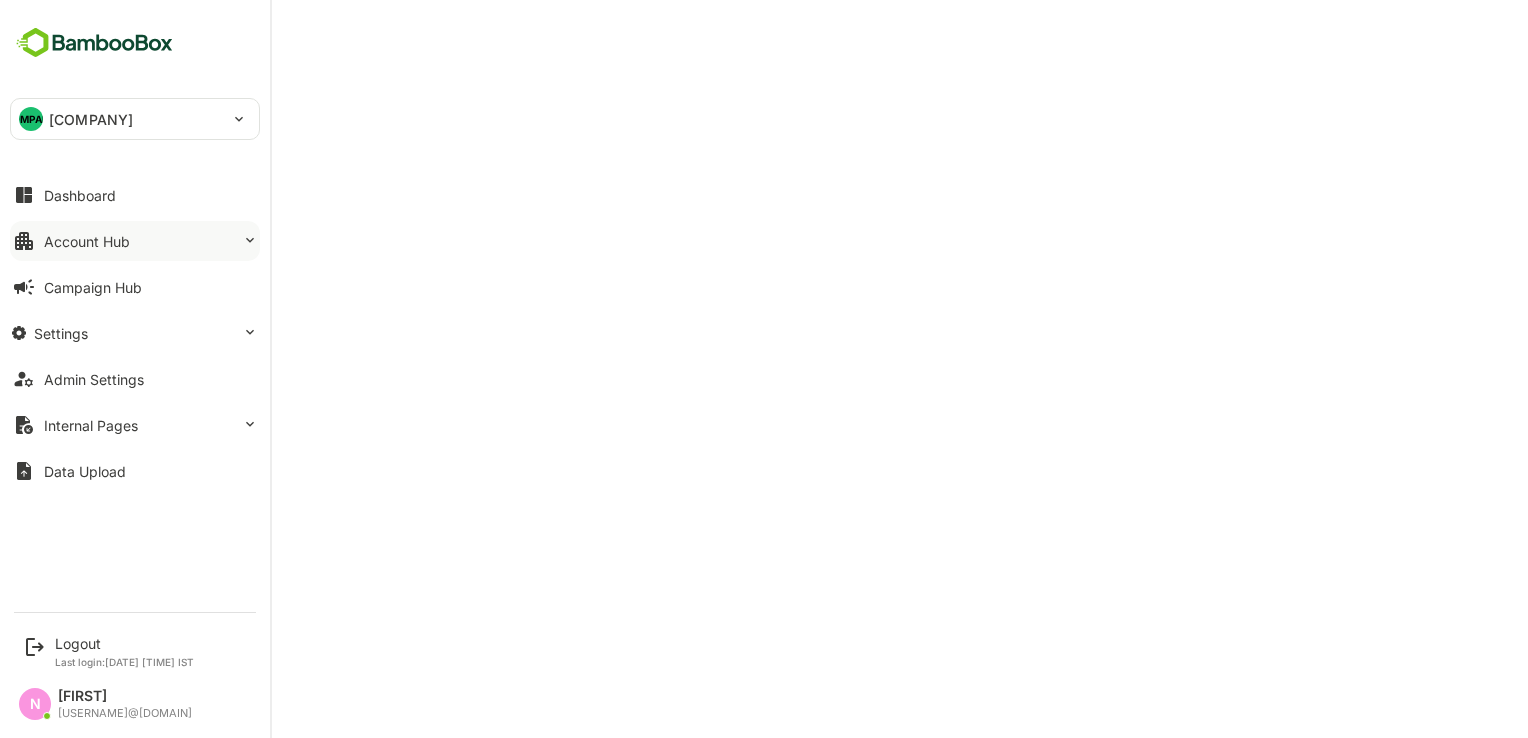 click on "Account Hub" at bounding box center (135, 195) 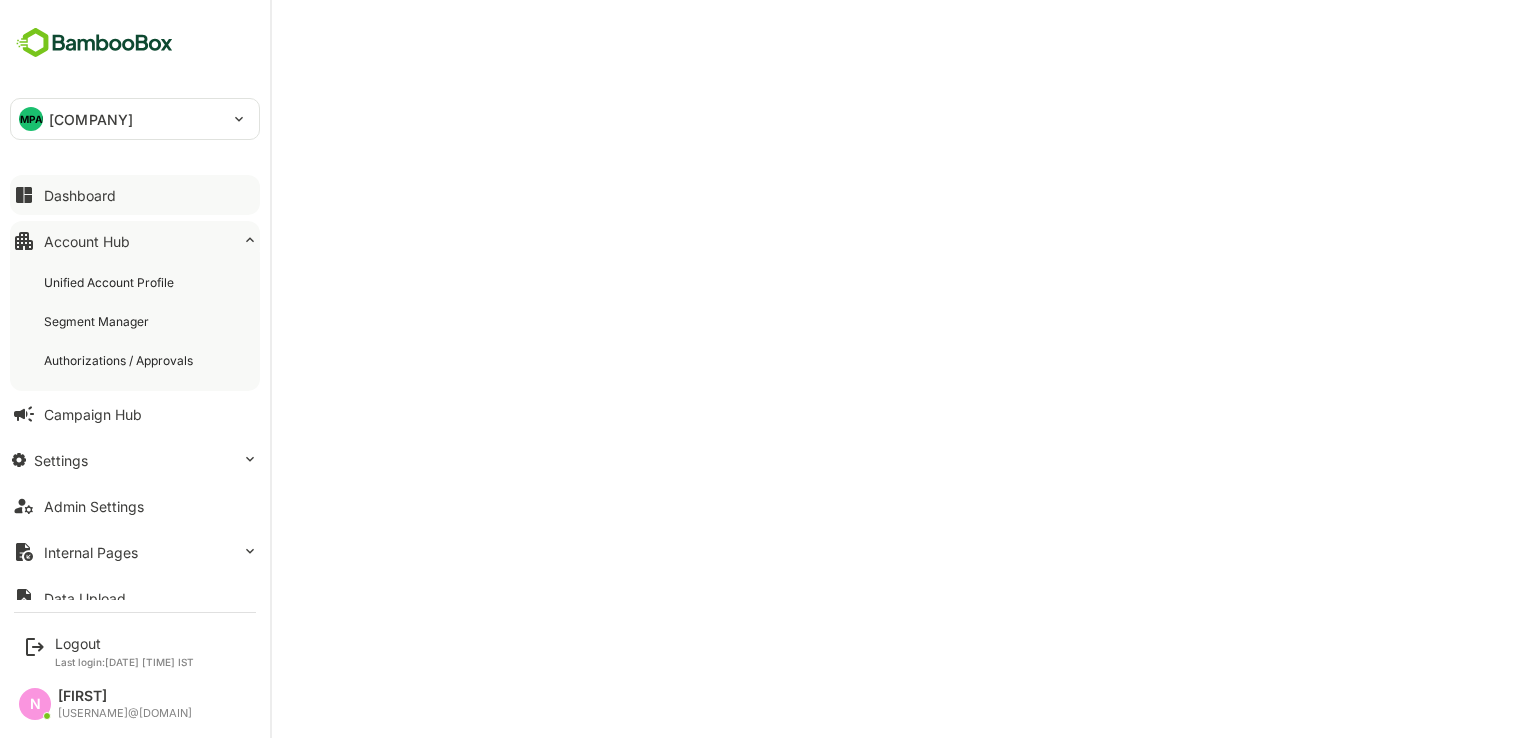 click on "Dashboard" at bounding box center [135, 195] 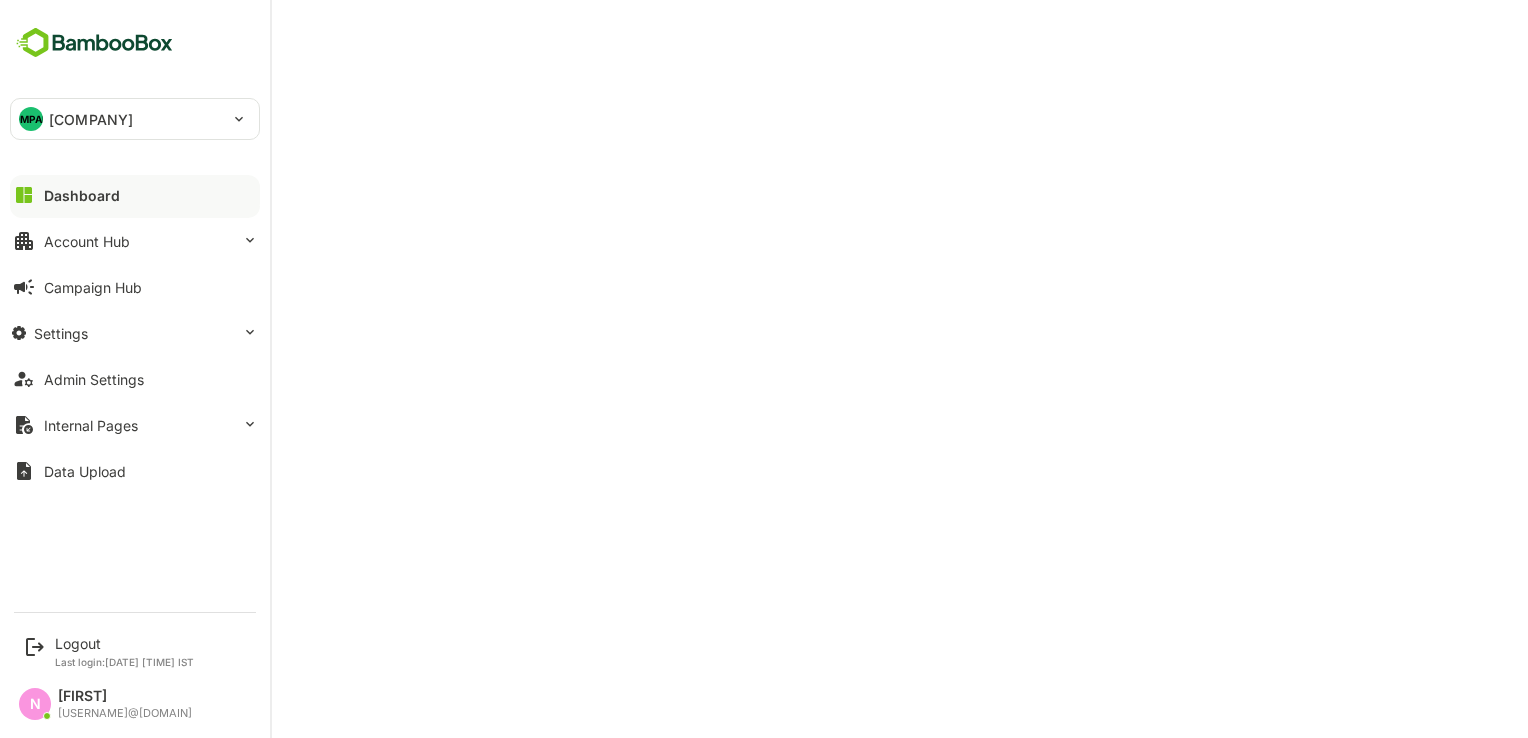 click on "Dashboard" at bounding box center [135, 195] 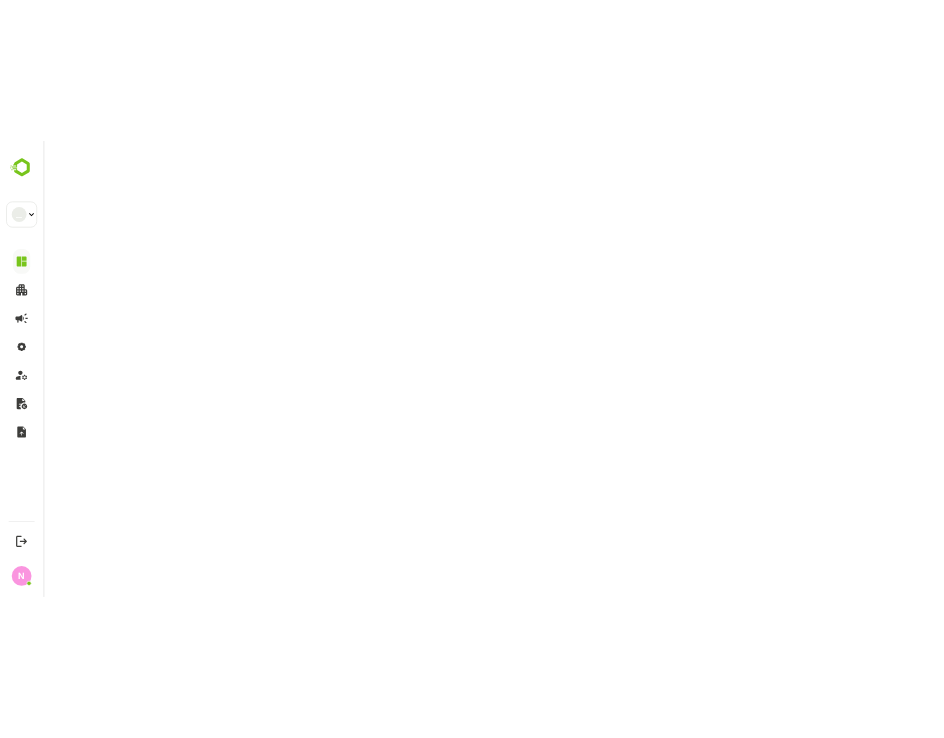 scroll, scrollTop: 0, scrollLeft: 0, axis: both 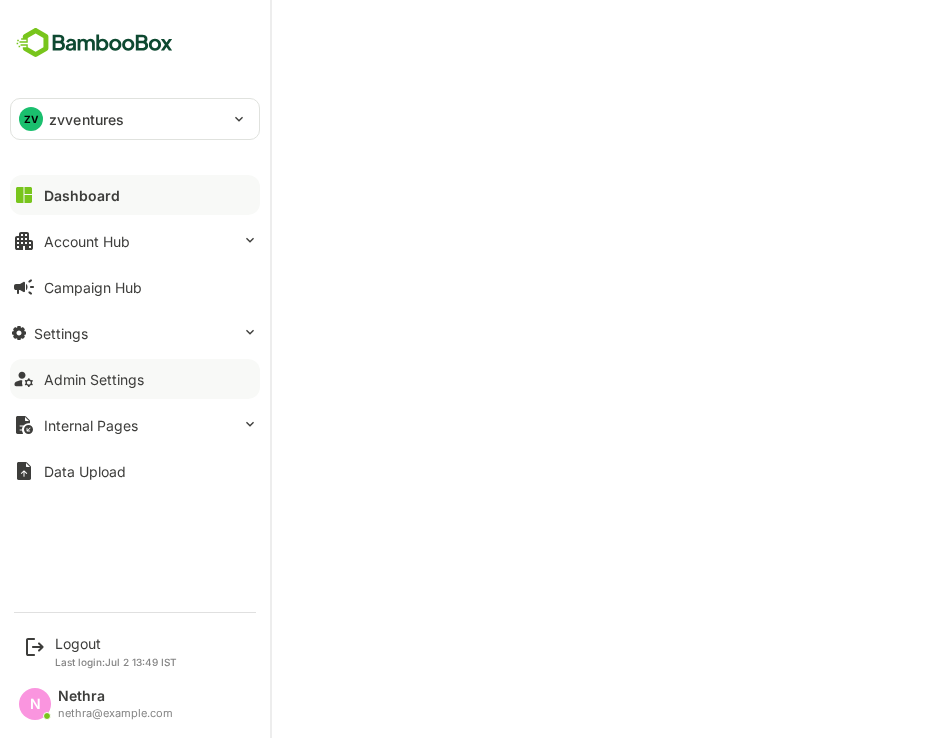 click on "Admin Settings" at bounding box center (82, 195) 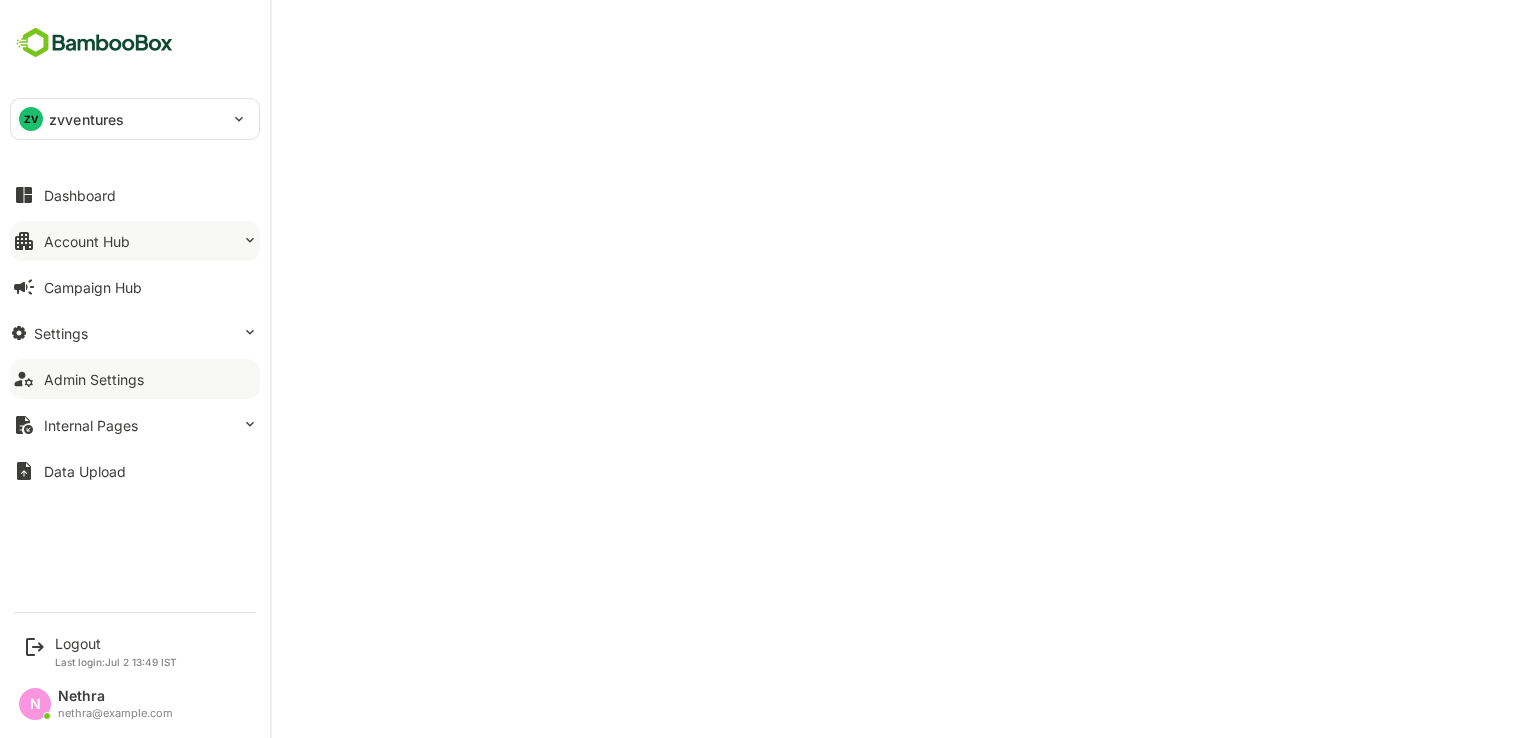 click on "Account Hub" at bounding box center (80, 195) 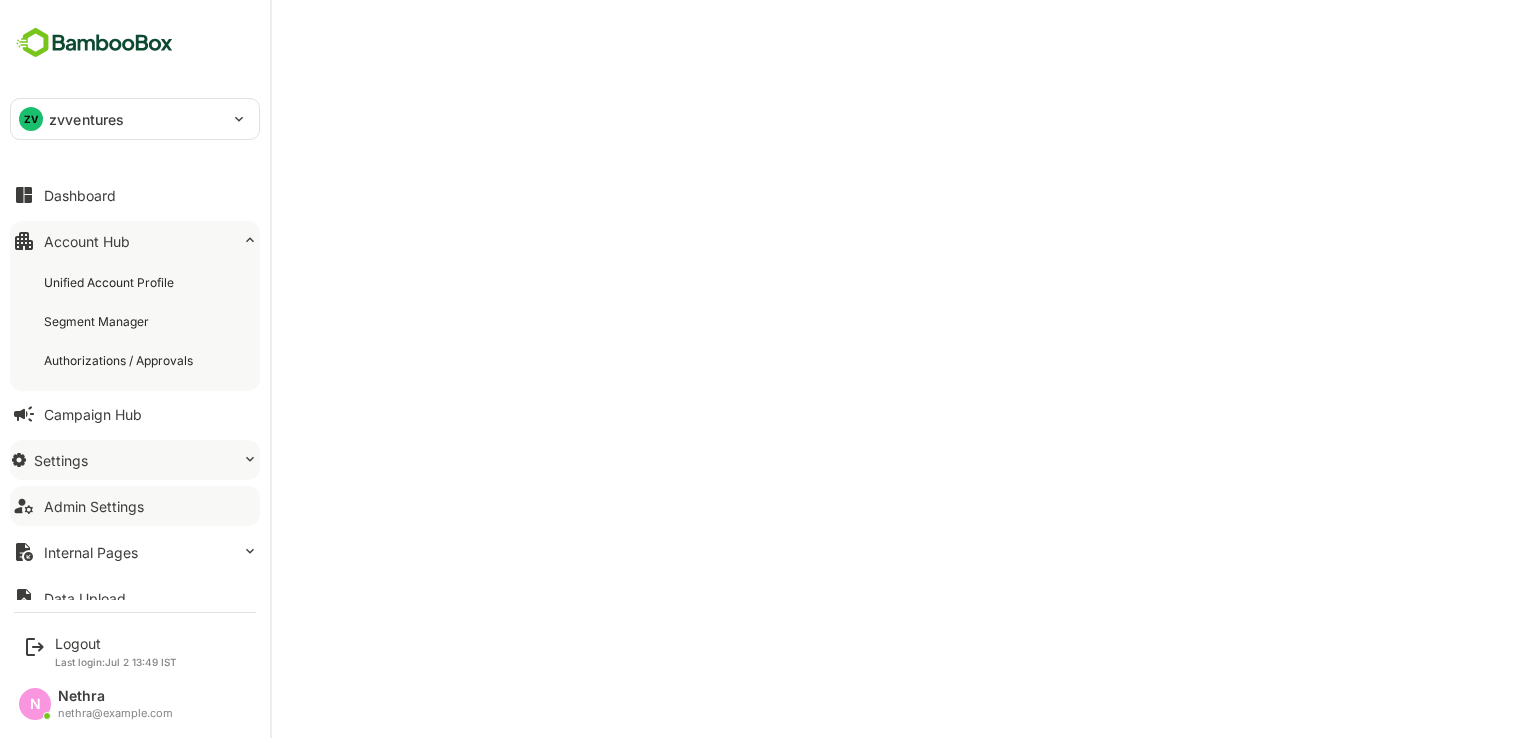 click on "Settings" at bounding box center [80, 195] 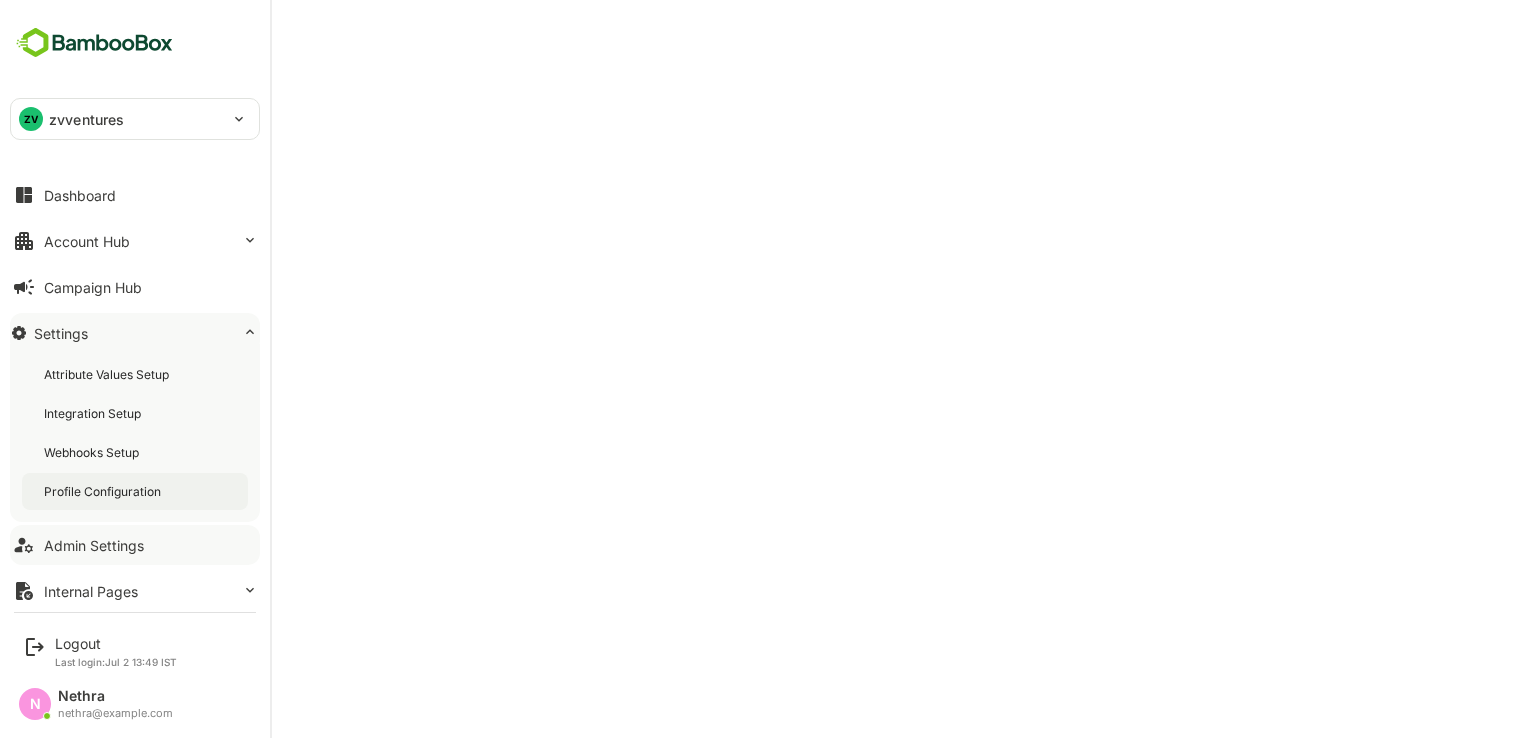 click on "Profile Configuration" at bounding box center [108, 374] 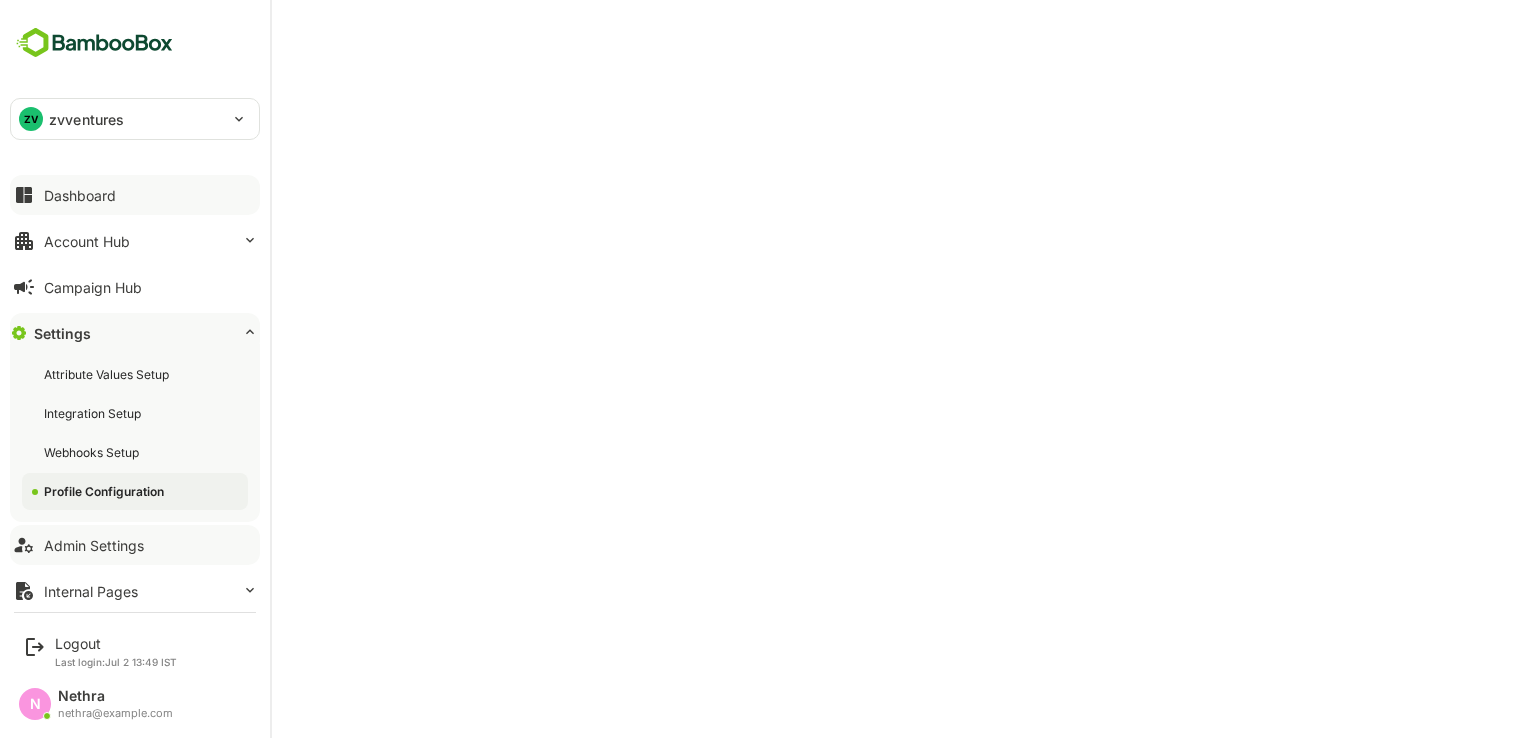 click on "Dashboard" at bounding box center (80, 195) 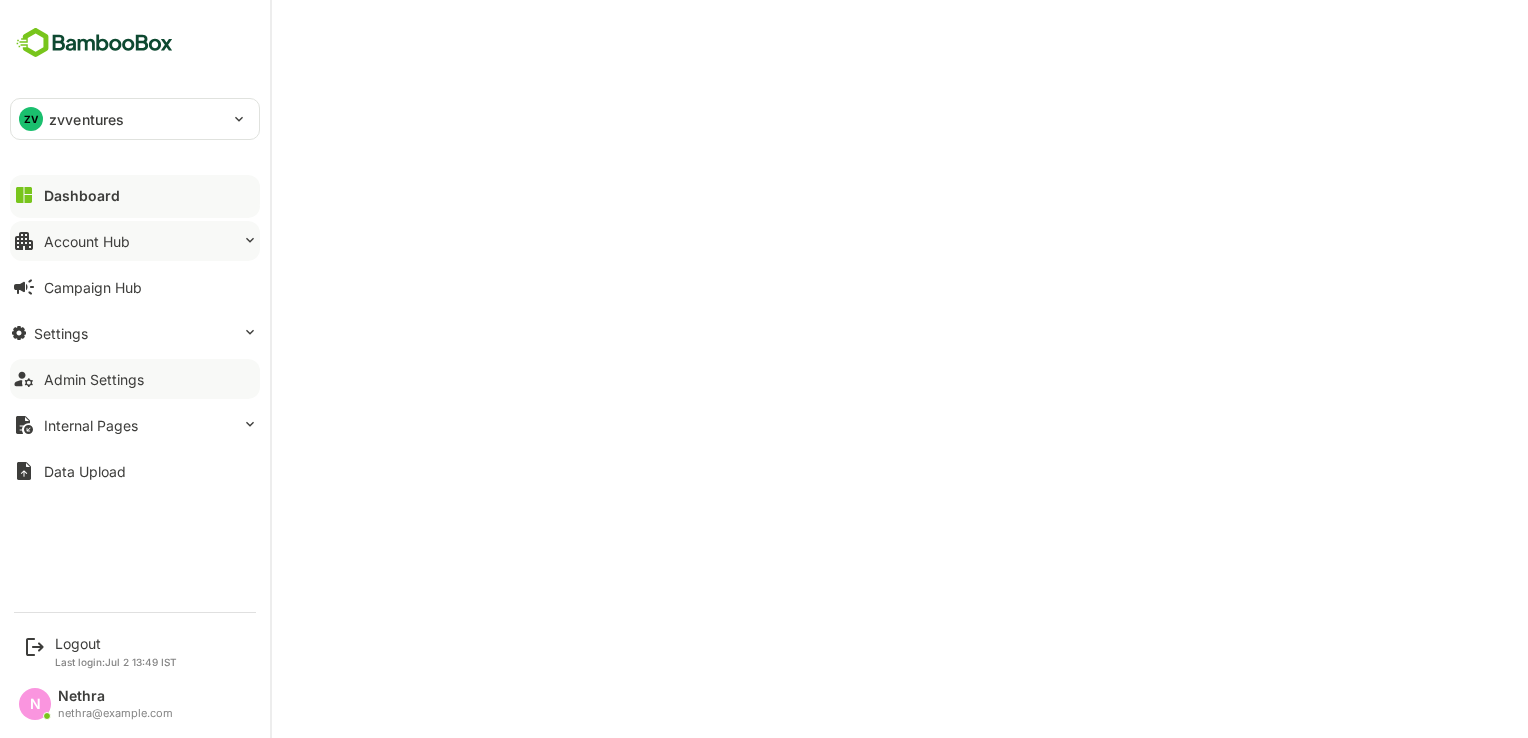 click on "Account Hub" at bounding box center [82, 195] 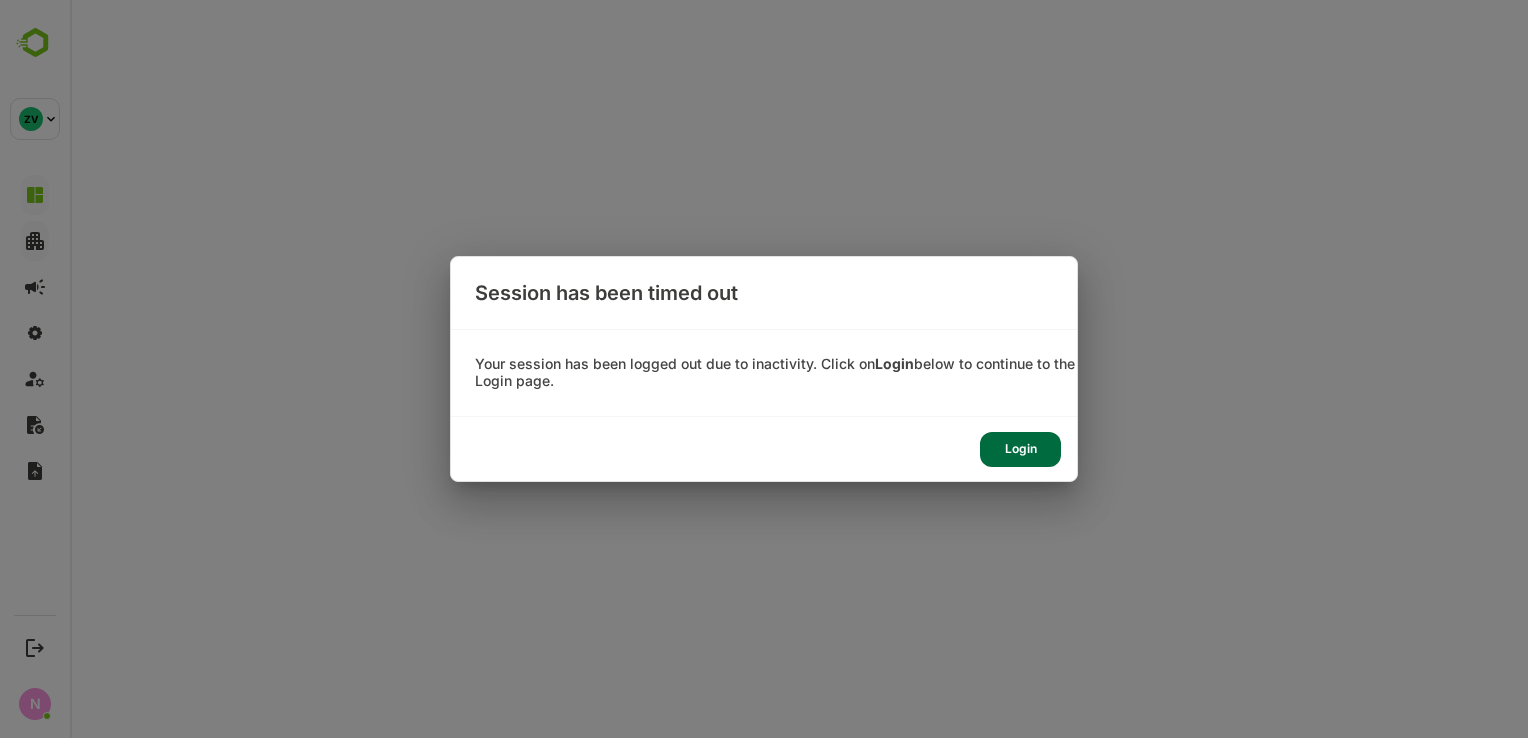 click on "Login" at bounding box center (1020, 449) 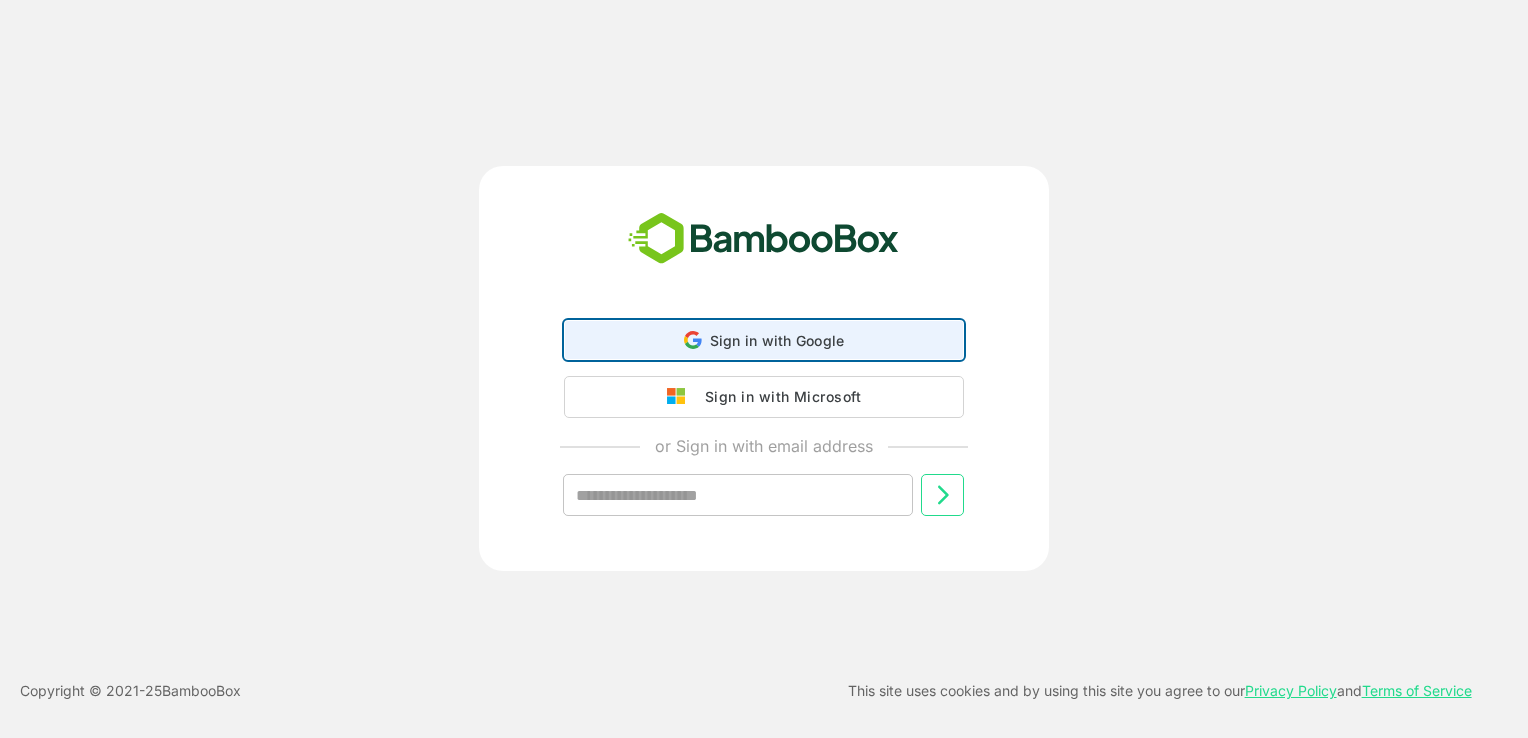 click on "Sign in with Google Sign in with Google. Opens in new tab" at bounding box center [764, 340] 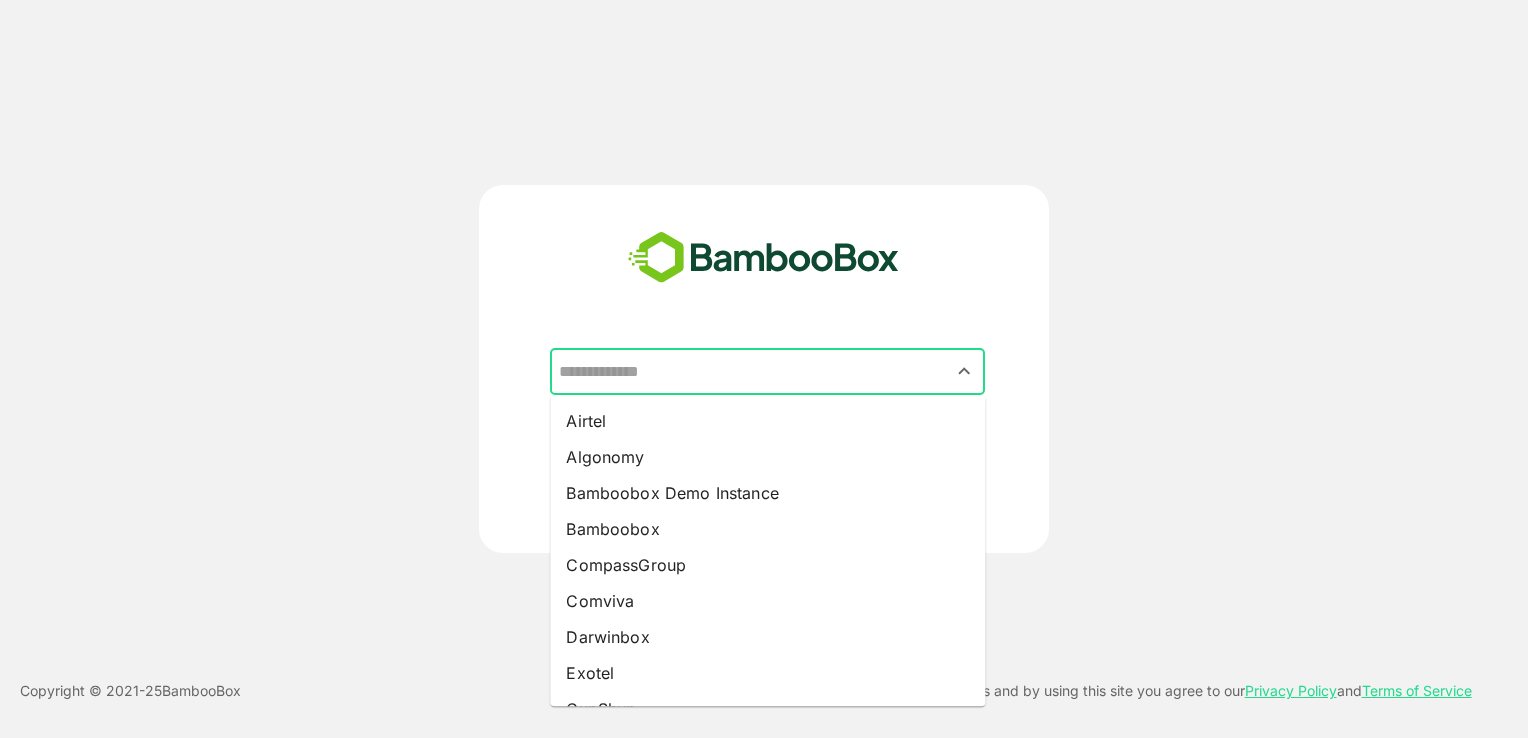 click at bounding box center [767, 372] 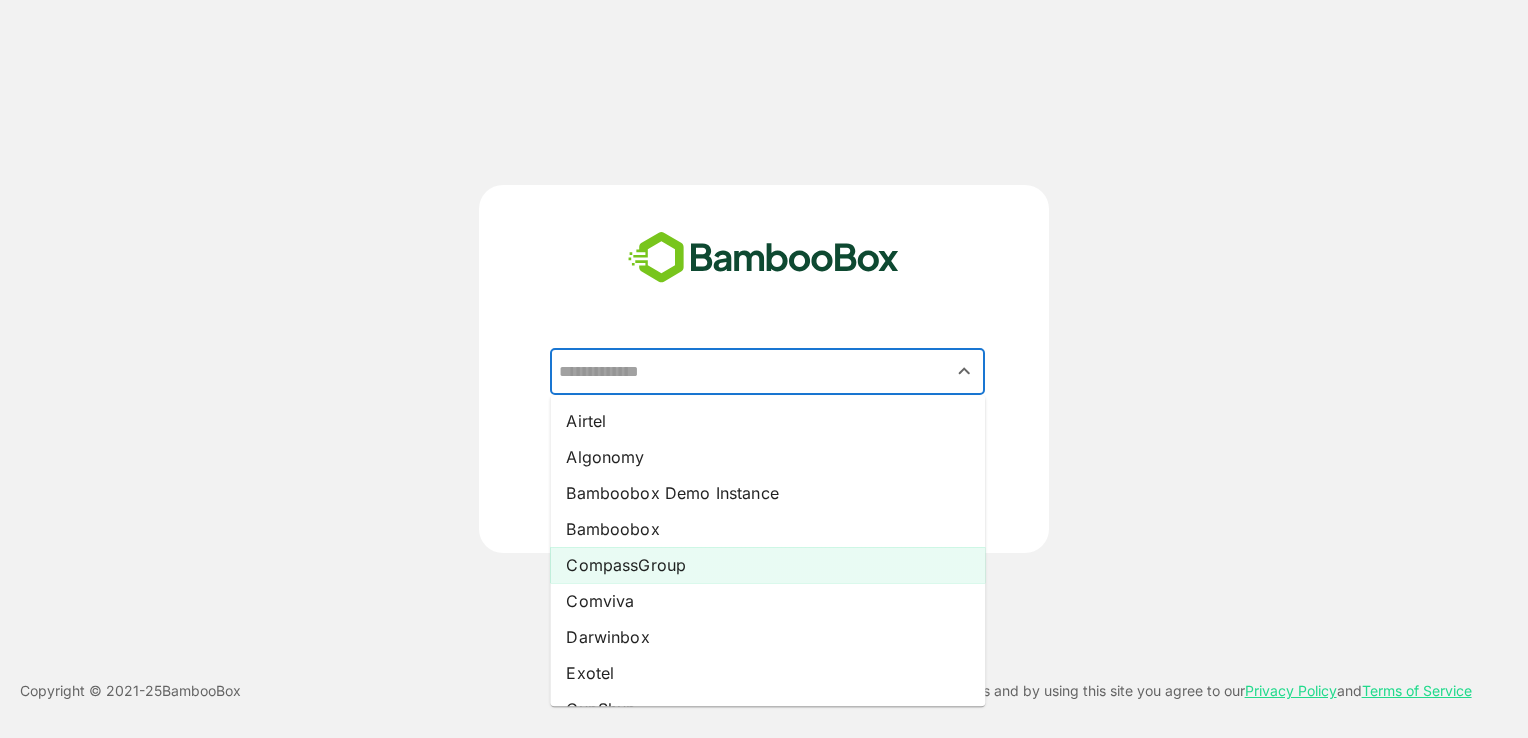 scroll, scrollTop: 424, scrollLeft: 0, axis: vertical 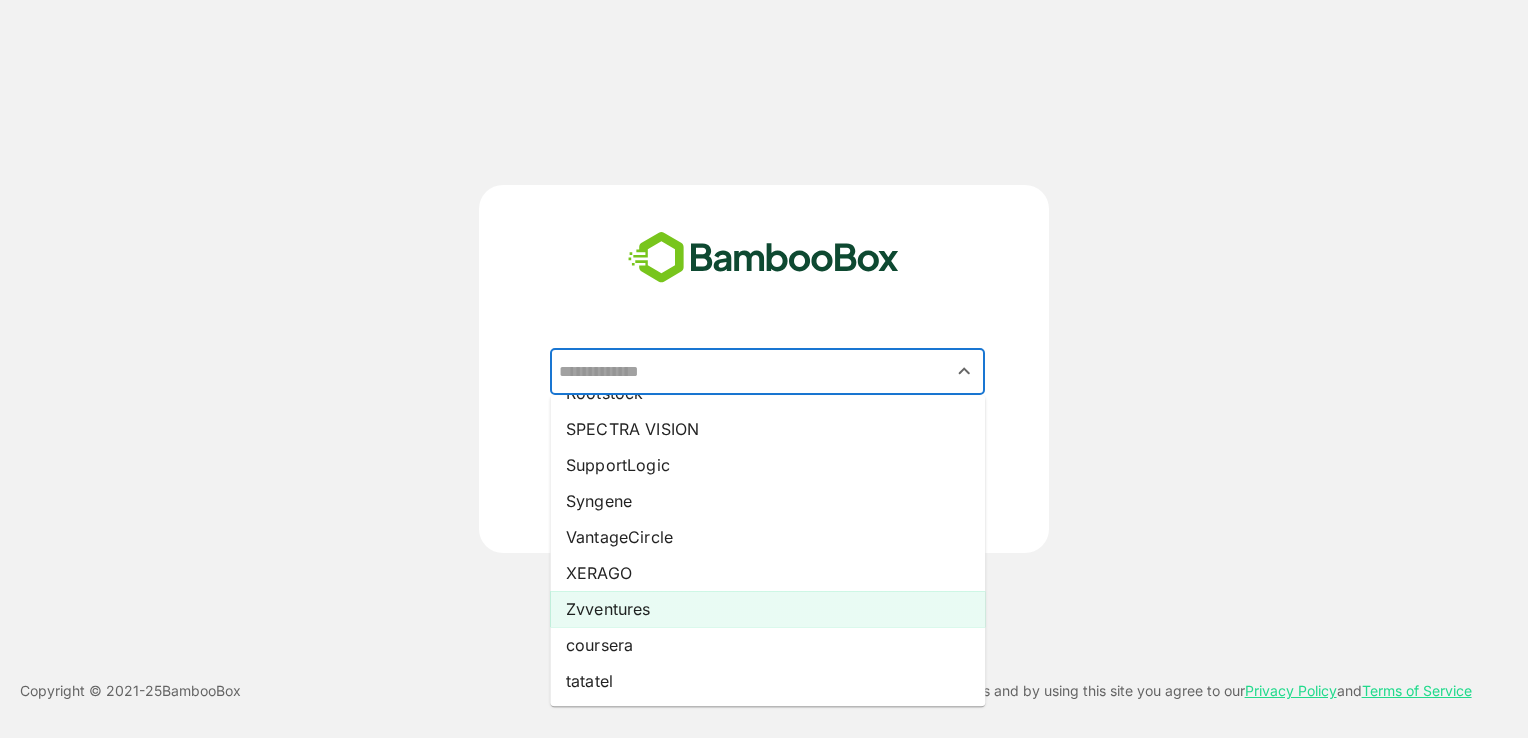 click on "Zvventures" at bounding box center [767, 609] 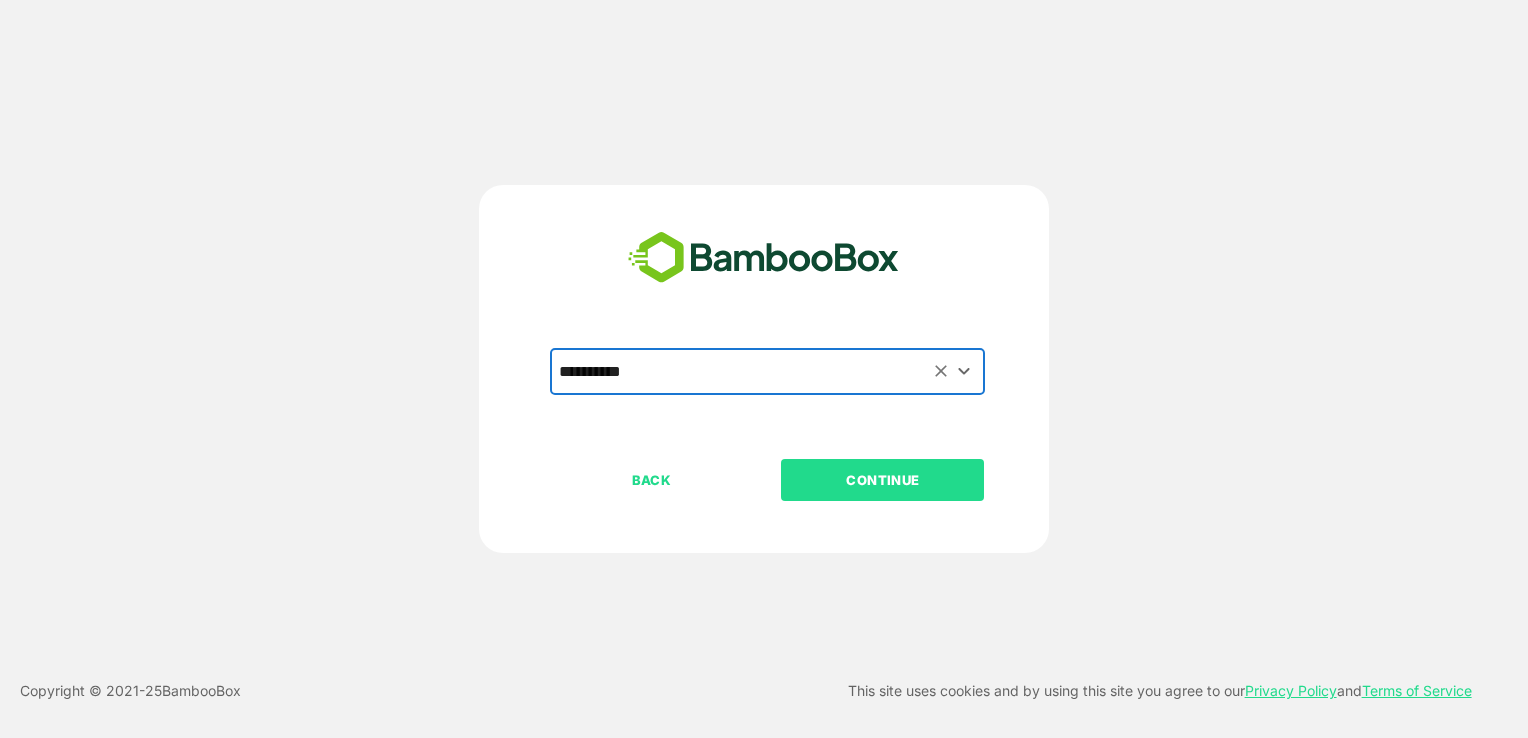 click on "CONTINUE" at bounding box center (883, 480) 